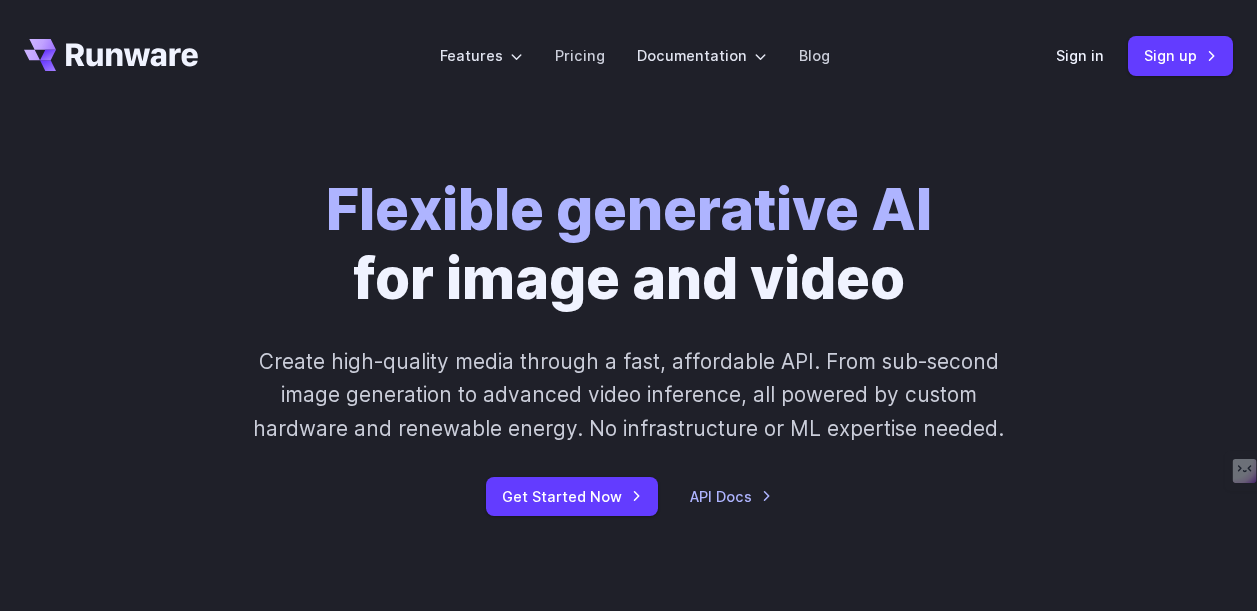 scroll, scrollTop: 589, scrollLeft: 0, axis: vertical 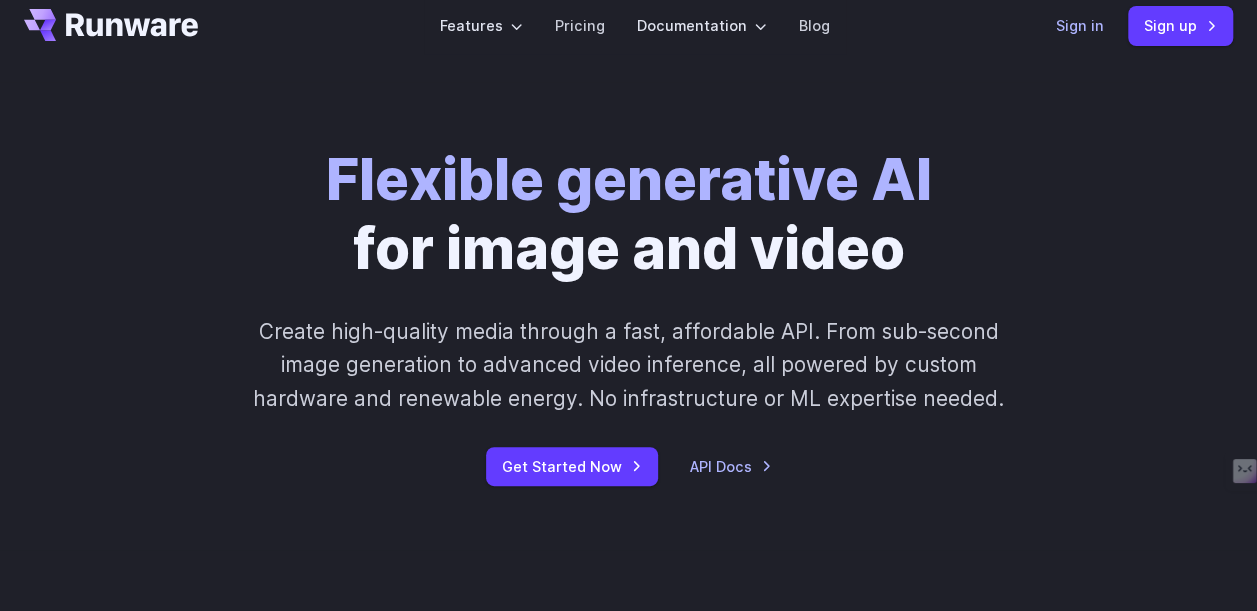 click on "Sign in" at bounding box center [1080, 25] 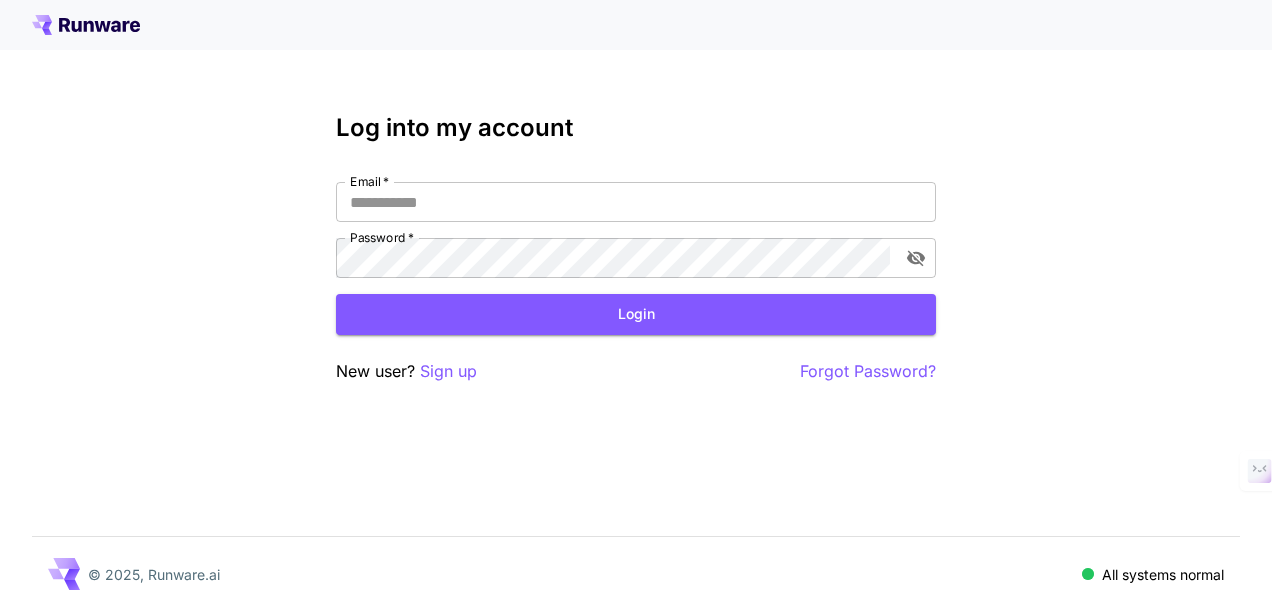 scroll, scrollTop: 0, scrollLeft: 0, axis: both 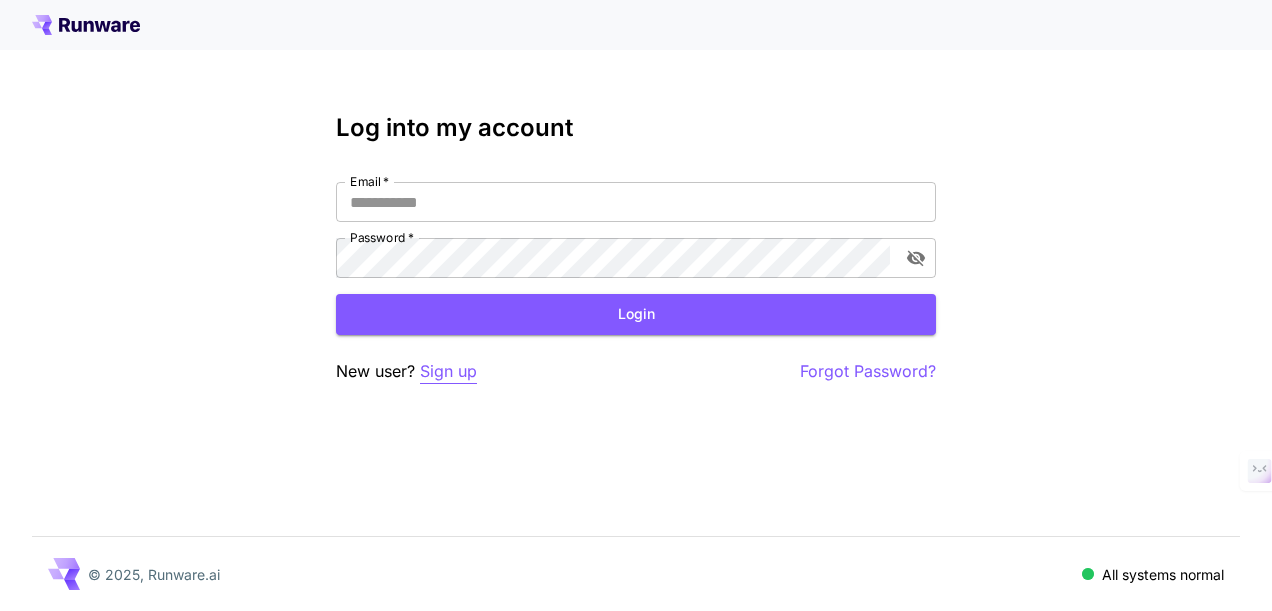 click on "Sign up" at bounding box center [448, 371] 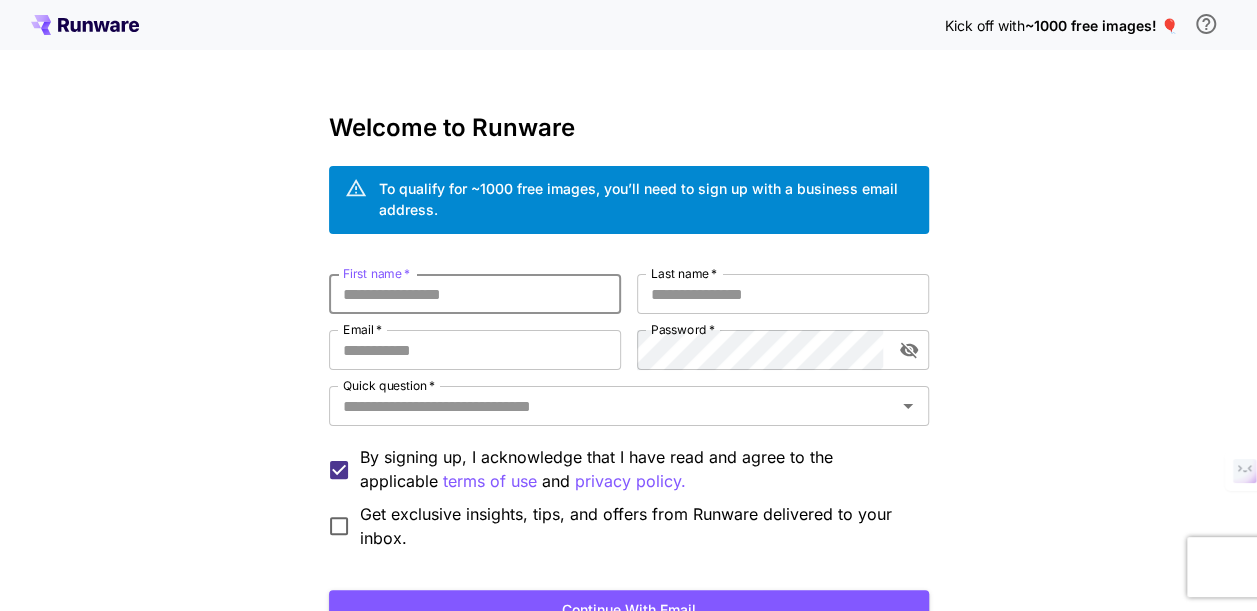 click on "First name   *" at bounding box center [475, 294] 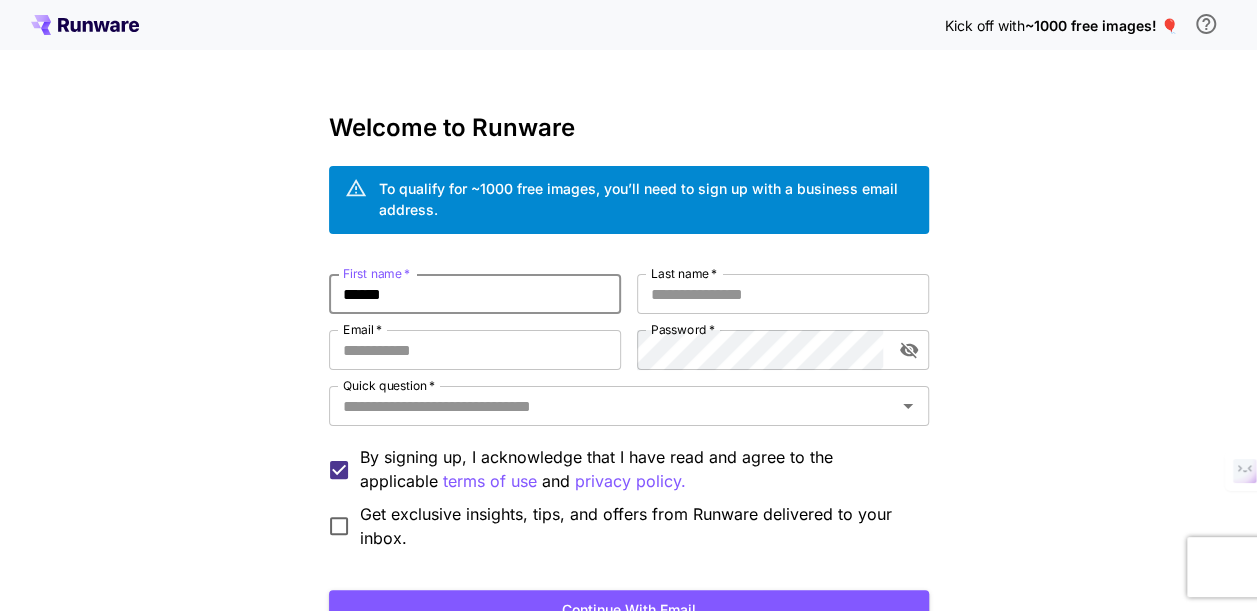 type on "******" 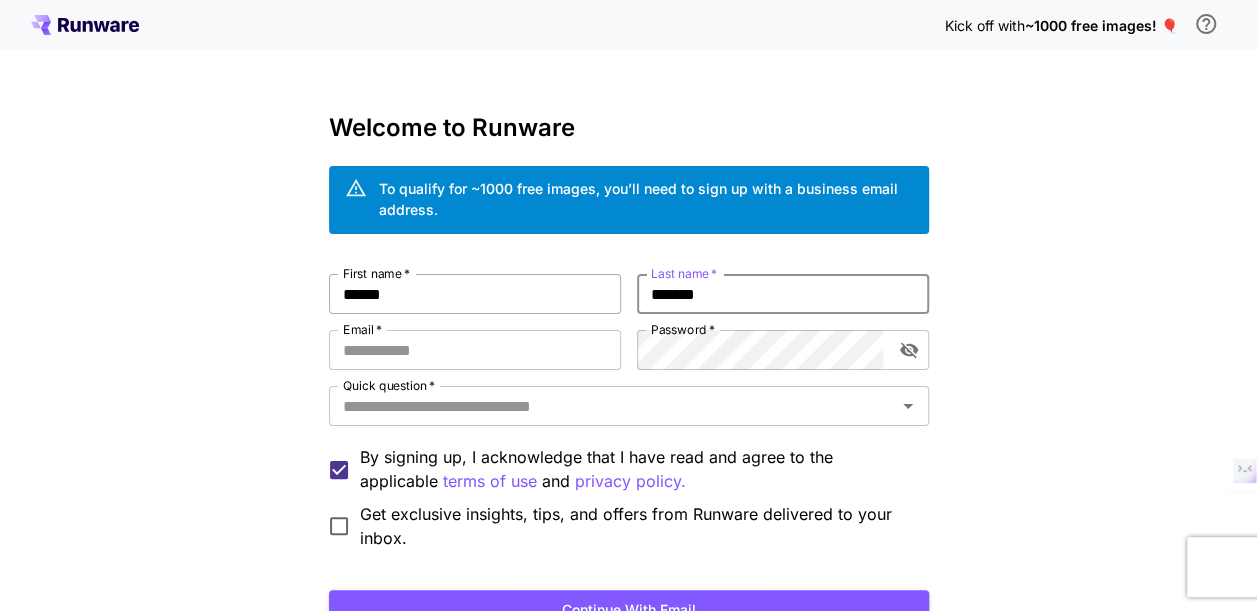 type on "*******" 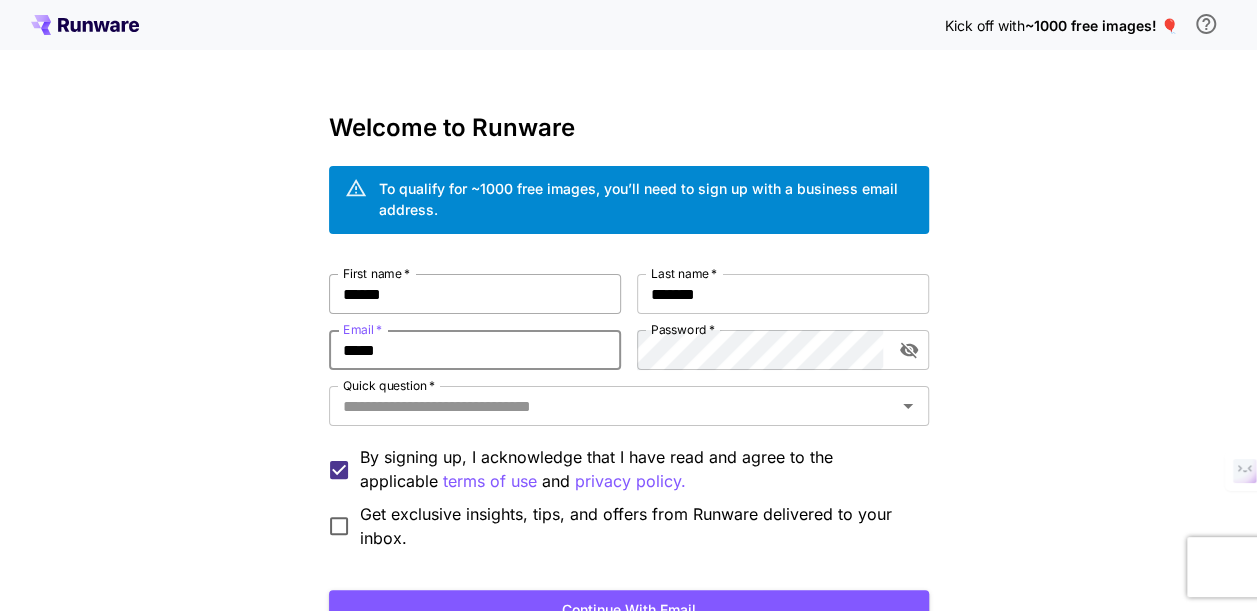 type on "**********" 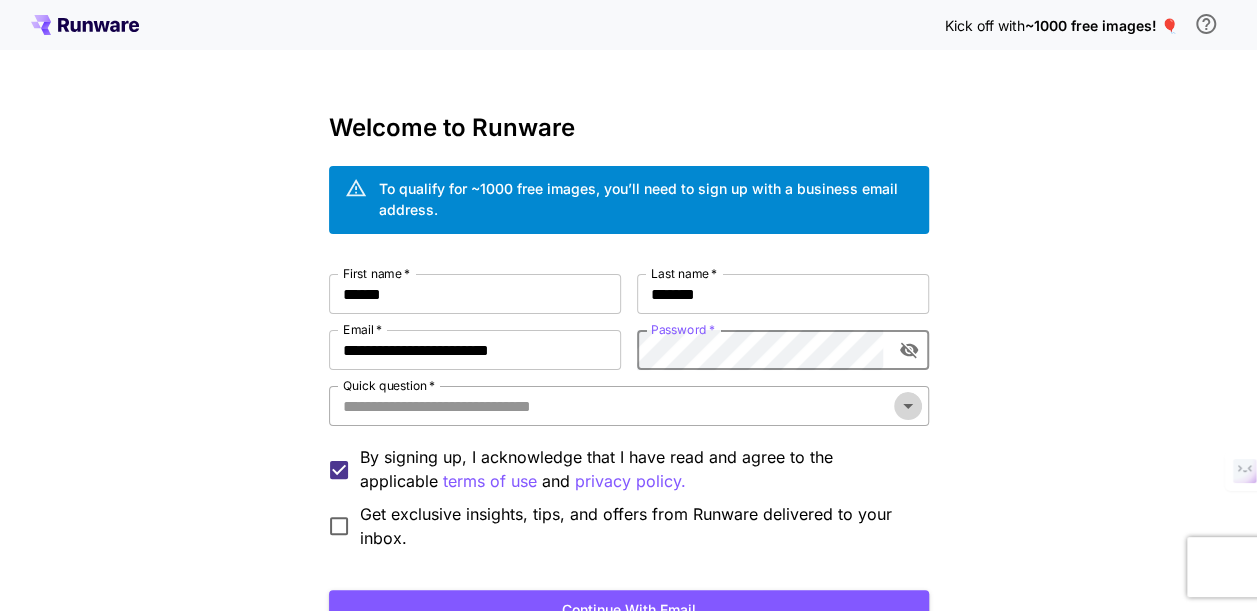 click 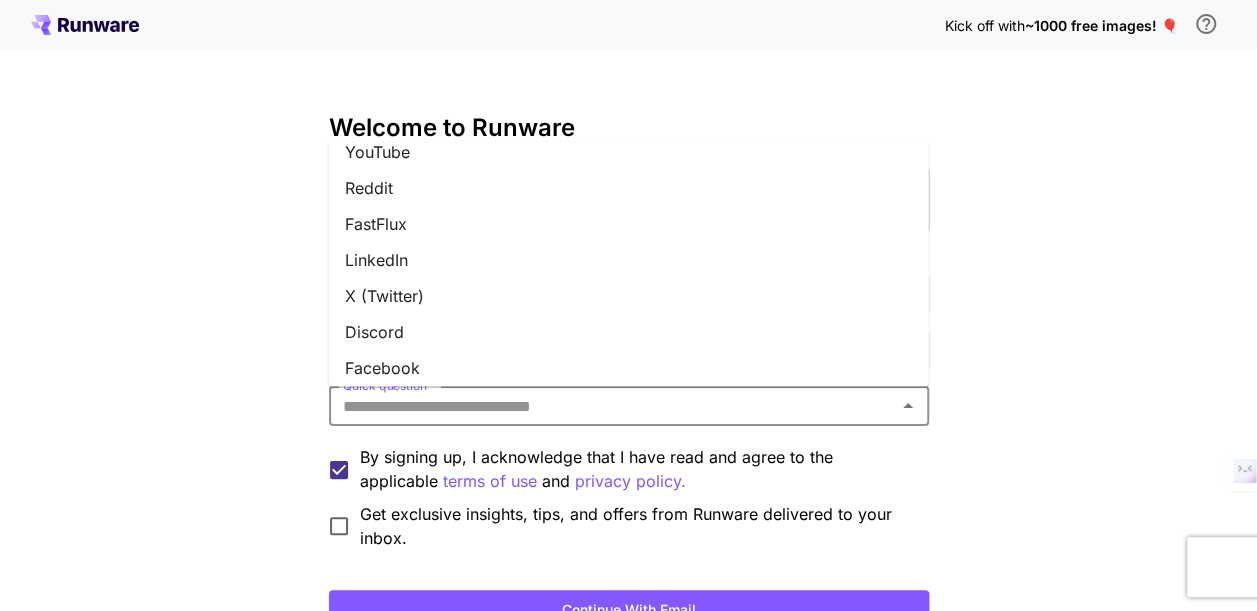 scroll, scrollTop: 60, scrollLeft: 0, axis: vertical 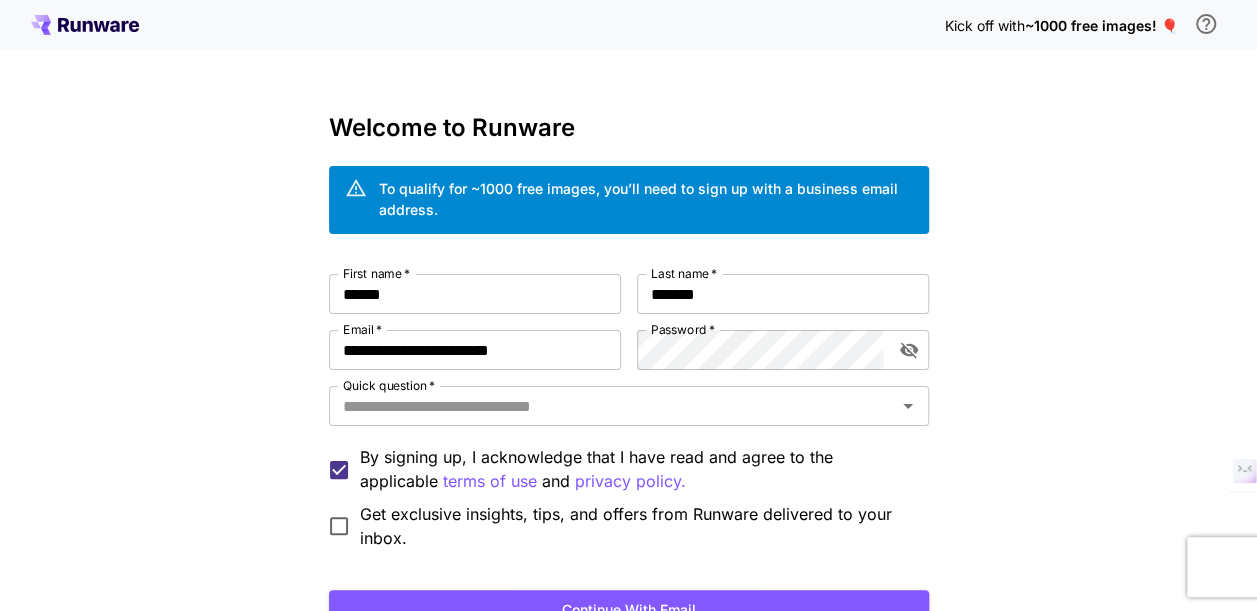 click on "**********" at bounding box center [628, 389] 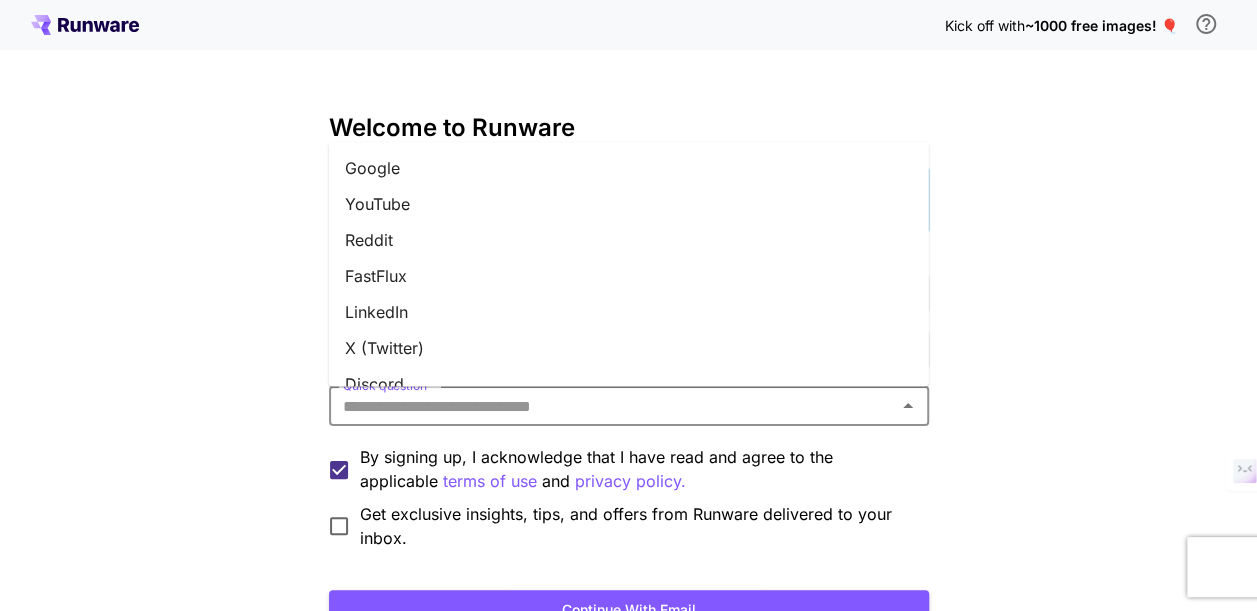 click on "Quick question   *" at bounding box center (612, 406) 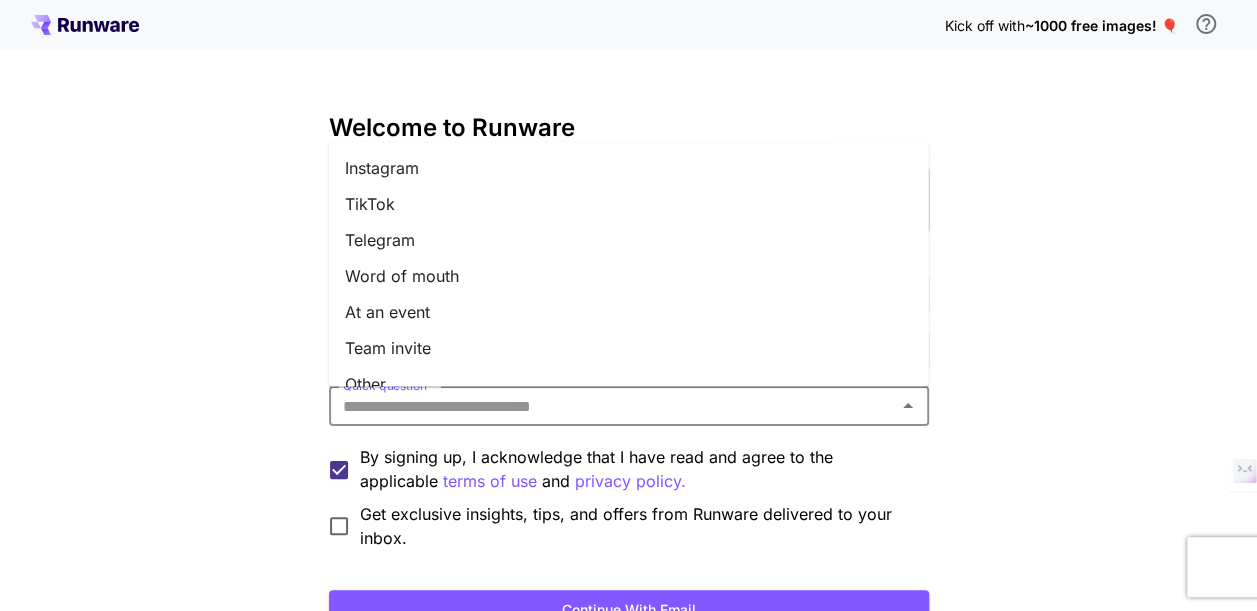 scroll, scrollTop: 0, scrollLeft: 0, axis: both 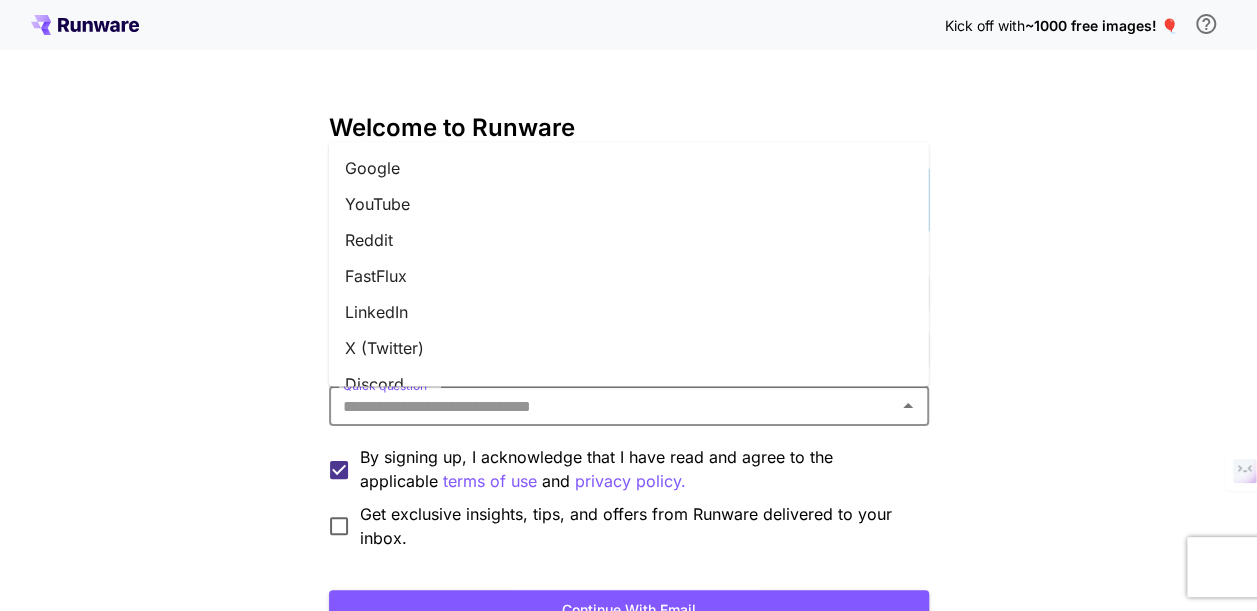 click on "YouTube" at bounding box center (629, 204) 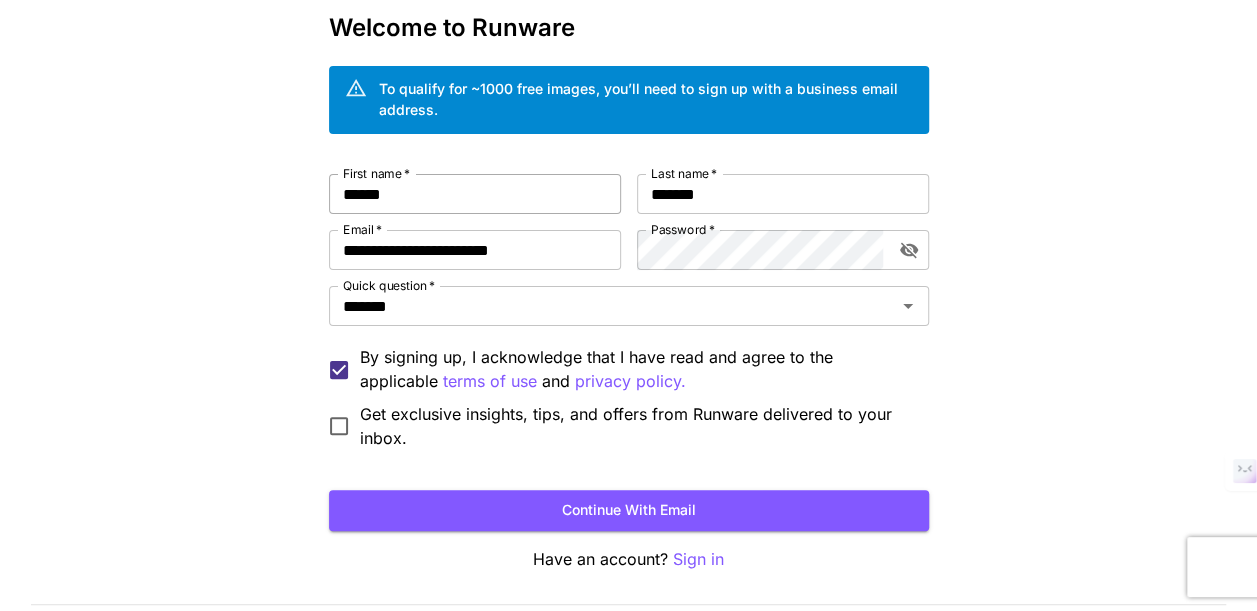 scroll, scrollTop: 105, scrollLeft: 0, axis: vertical 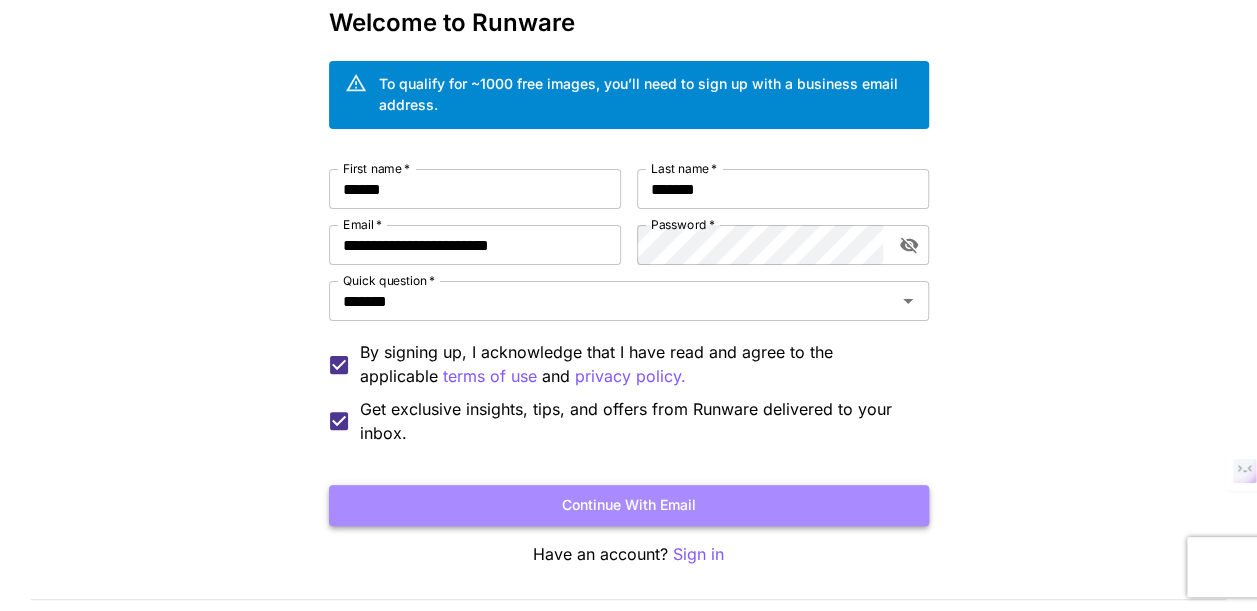 click on "Continue with email" at bounding box center (629, 505) 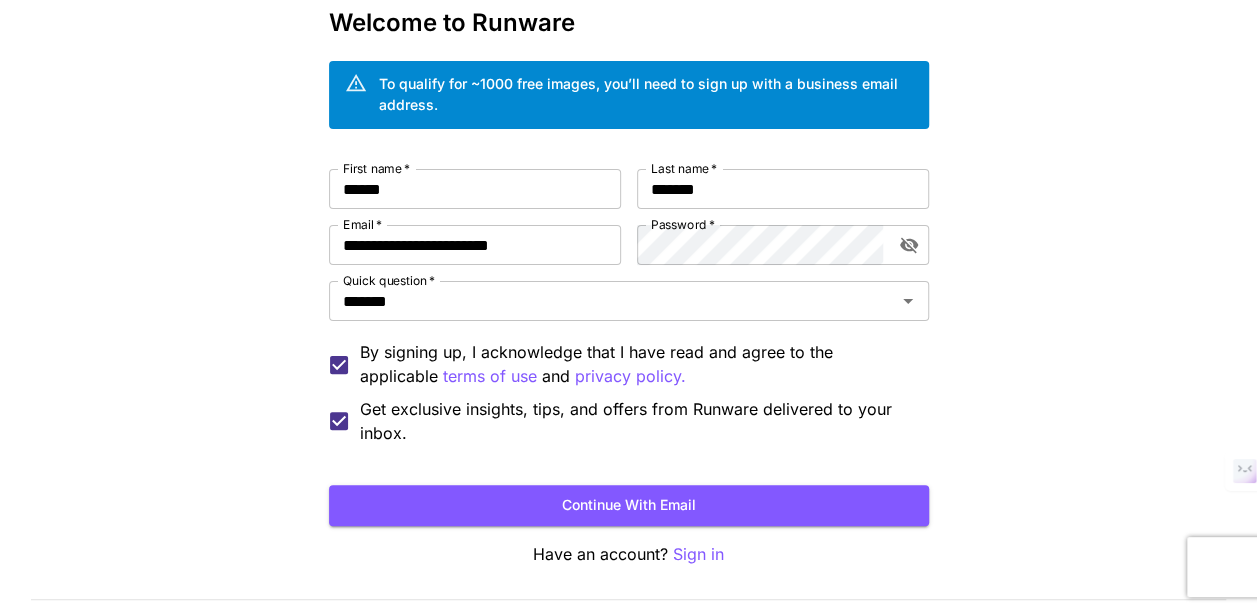 scroll, scrollTop: 0, scrollLeft: 0, axis: both 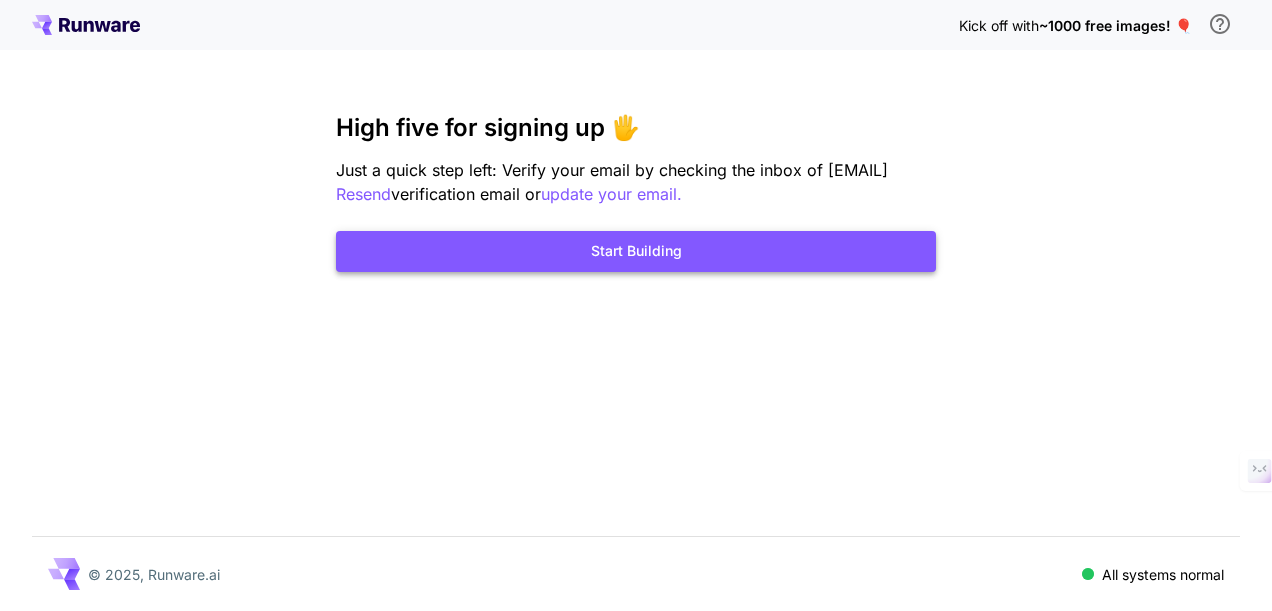 click on "Start Building" at bounding box center (636, 251) 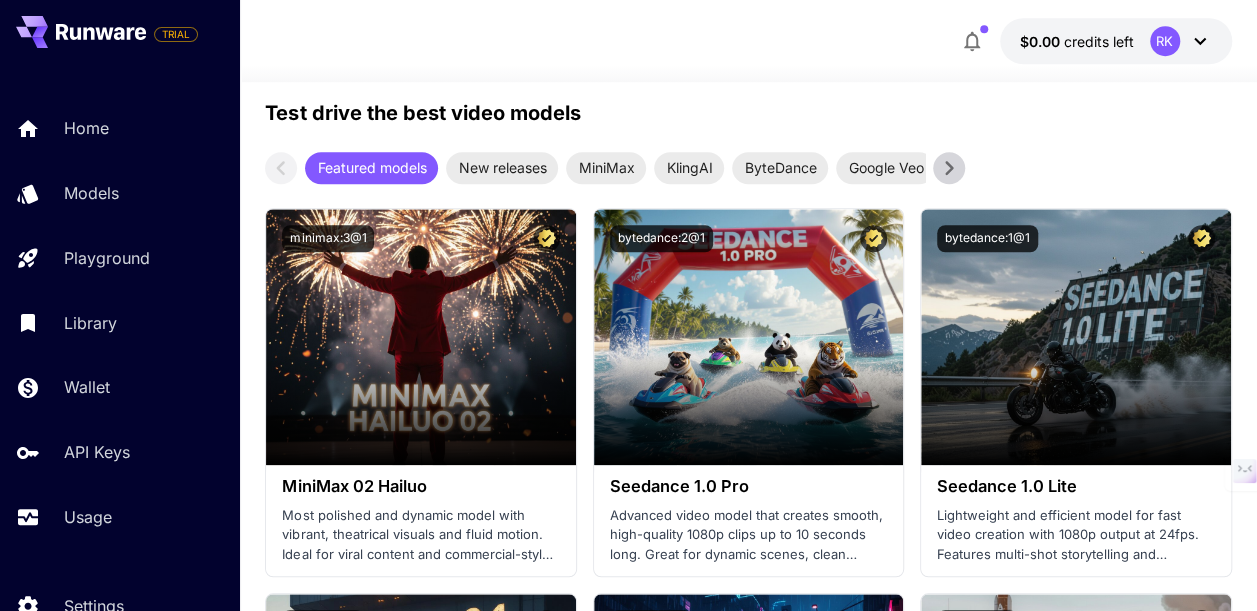 scroll, scrollTop: 691, scrollLeft: 0, axis: vertical 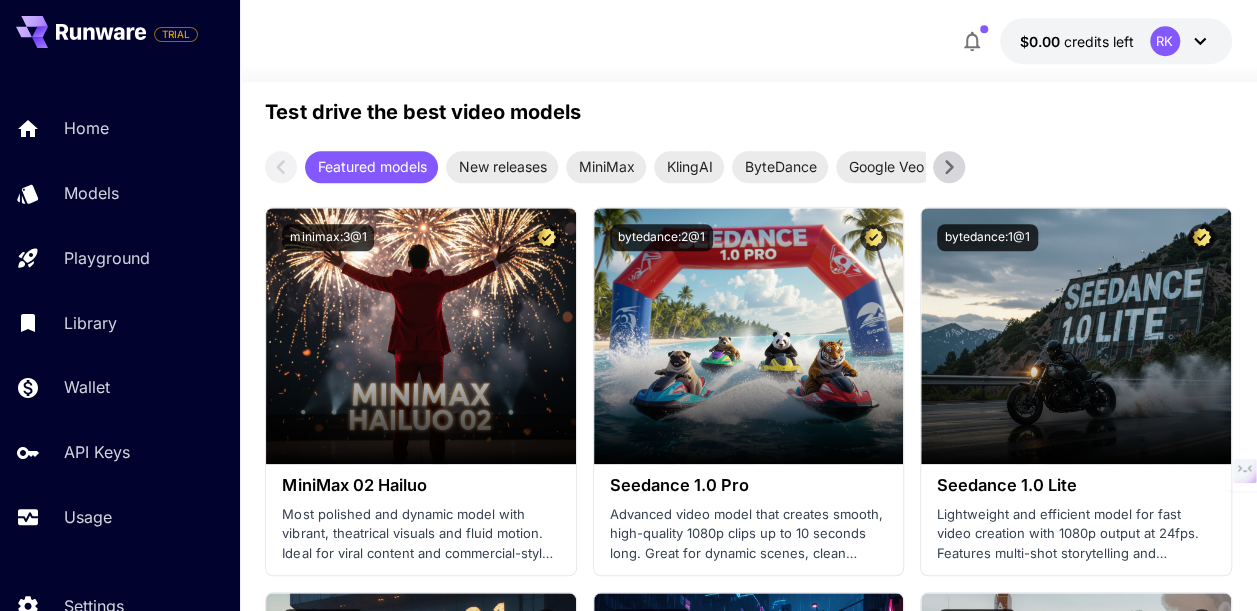 click on "Home Models Playground Library Wallet API Keys Usage" at bounding box center [120, 322] 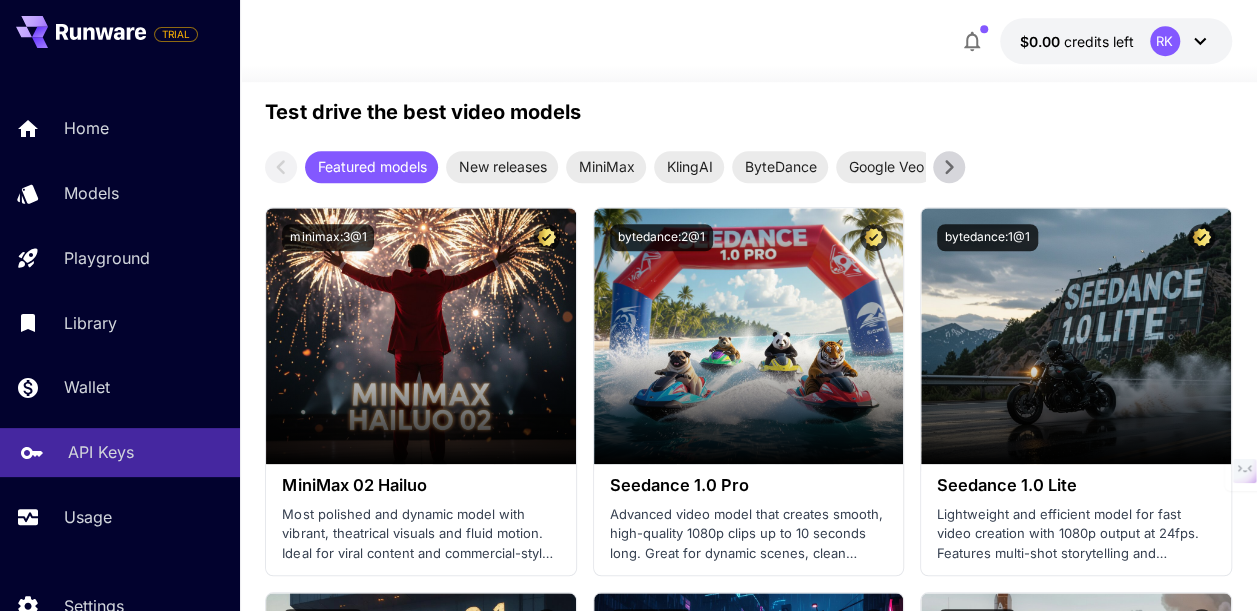 click on "API Keys" at bounding box center [101, 452] 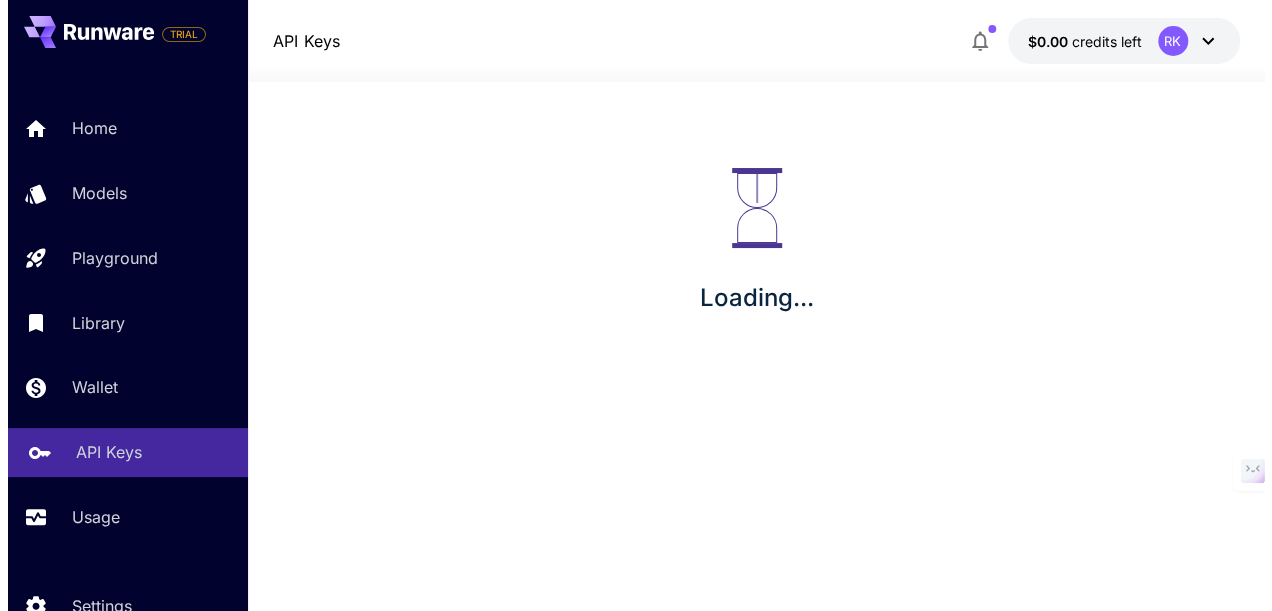 scroll, scrollTop: 0, scrollLeft: 0, axis: both 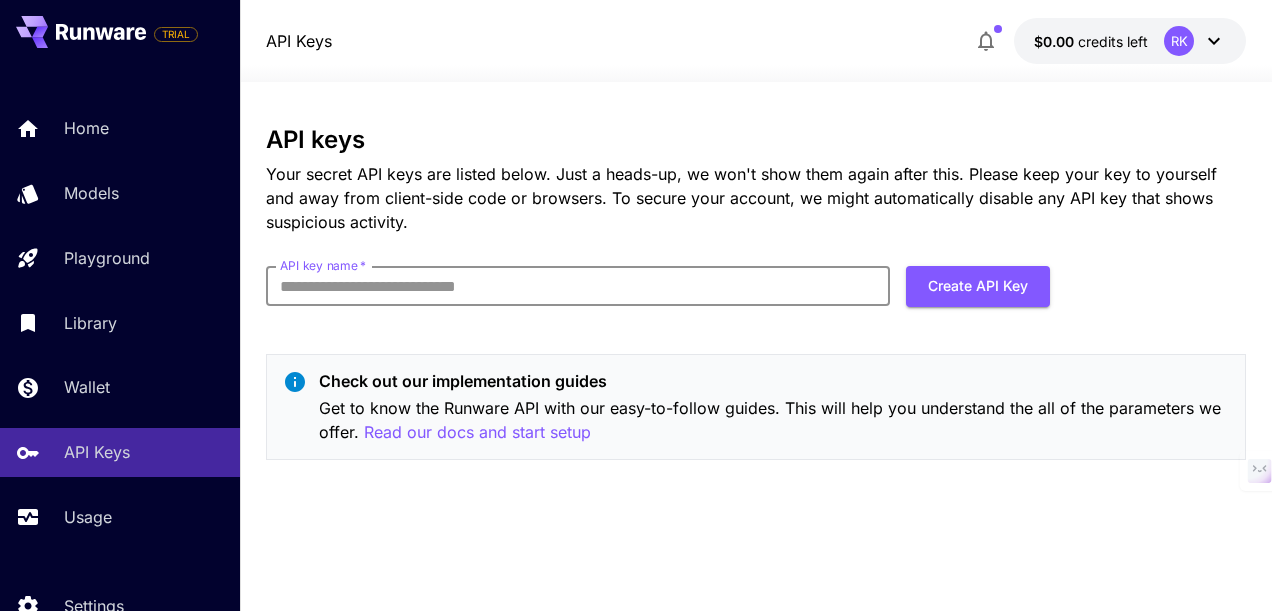 click on "API key name   *" at bounding box center (578, 286) 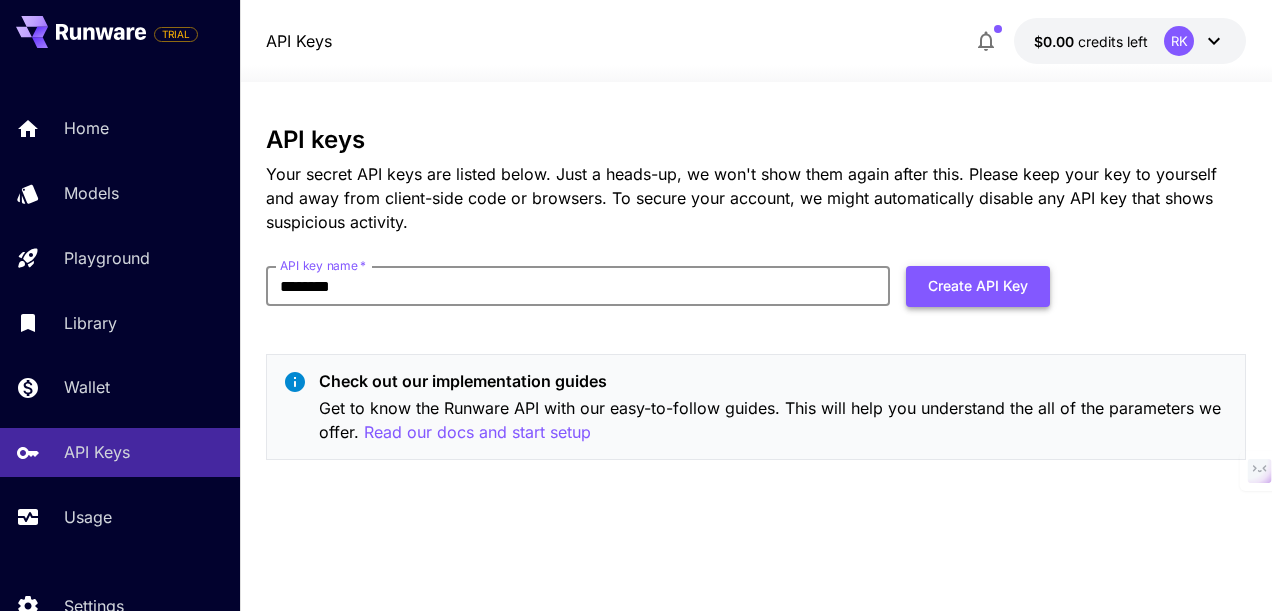 type on "********" 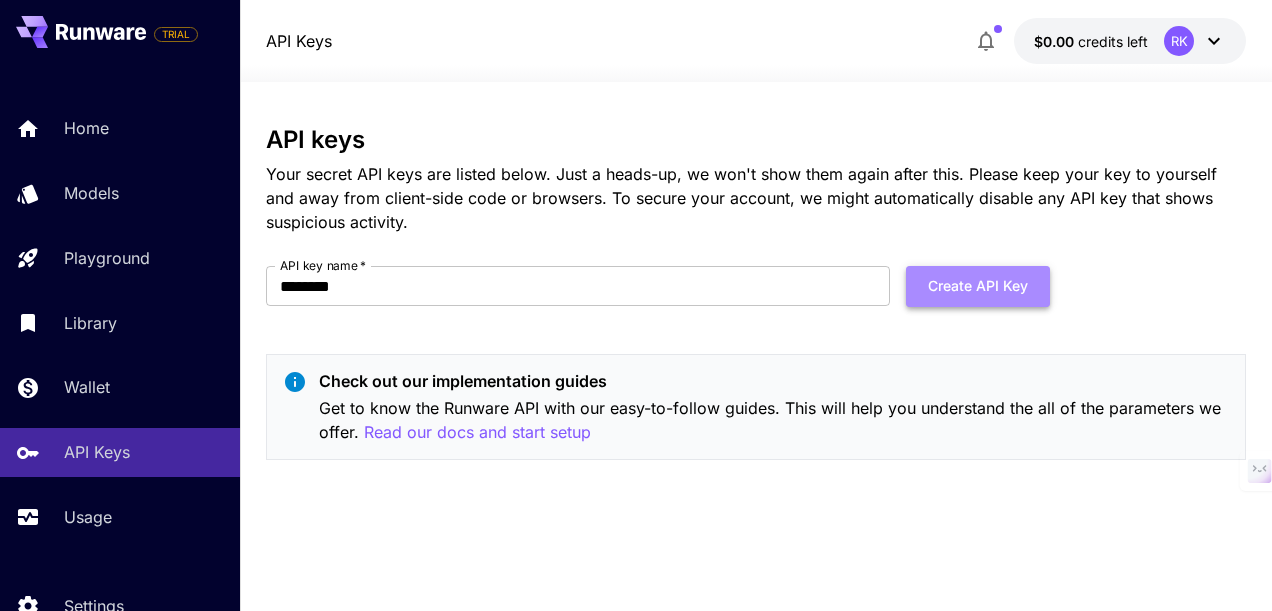 click on "Create API Key" at bounding box center [978, 286] 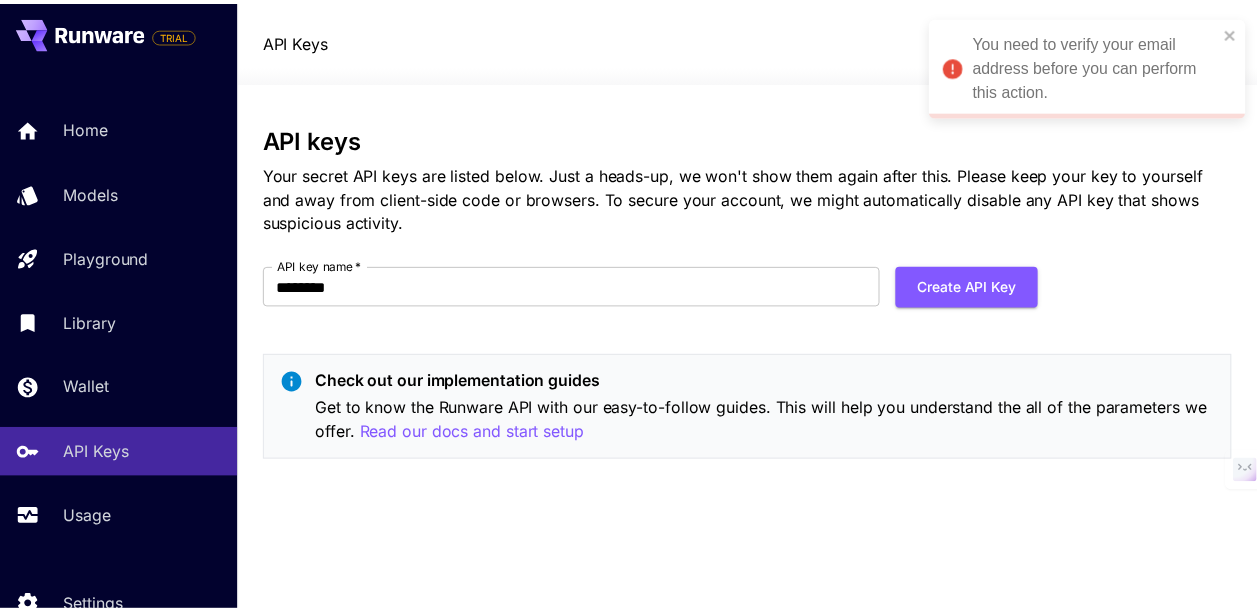 scroll, scrollTop: 89, scrollLeft: 0, axis: vertical 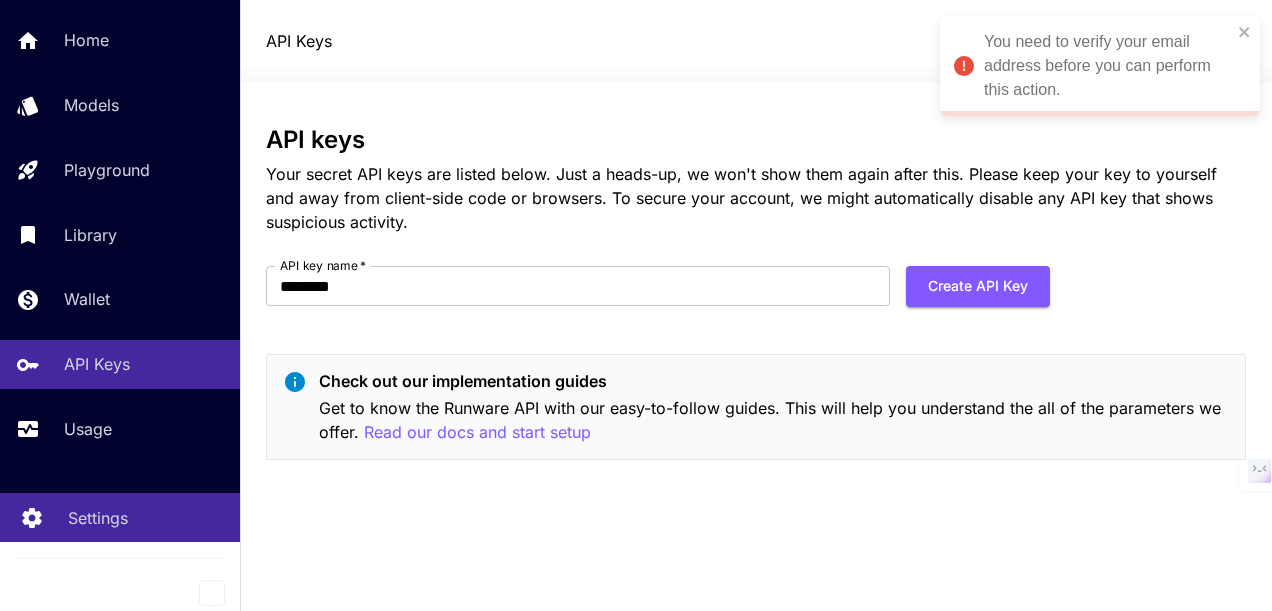 click on "Settings" at bounding box center (98, 518) 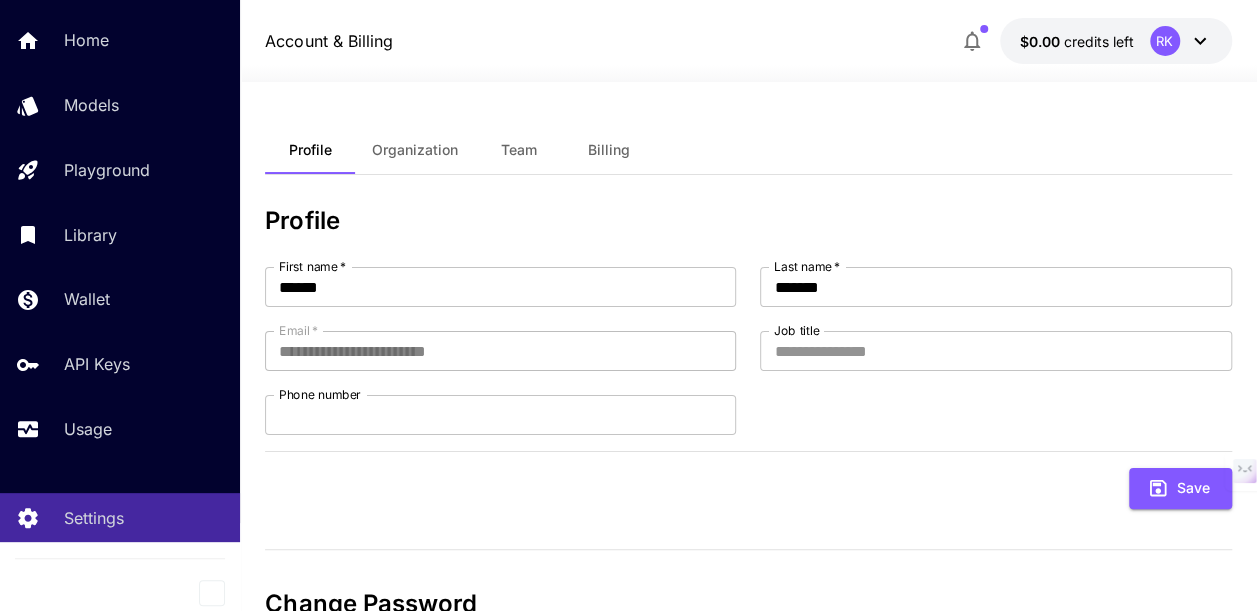 scroll, scrollTop: 0, scrollLeft: 0, axis: both 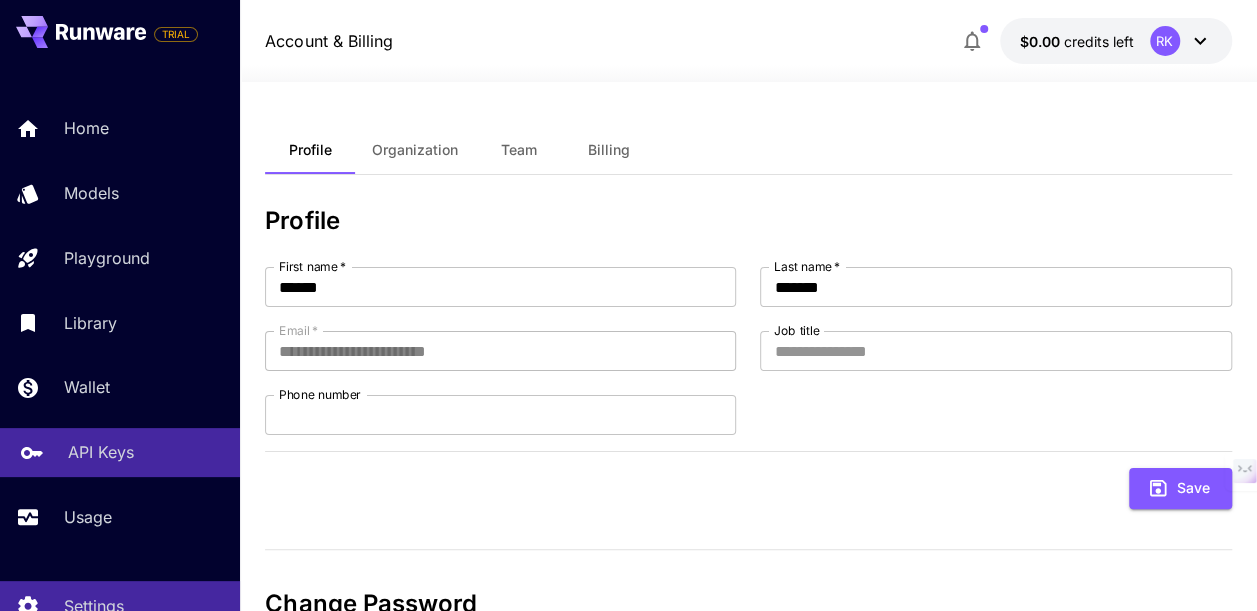 click on "API Keys" at bounding box center (101, 452) 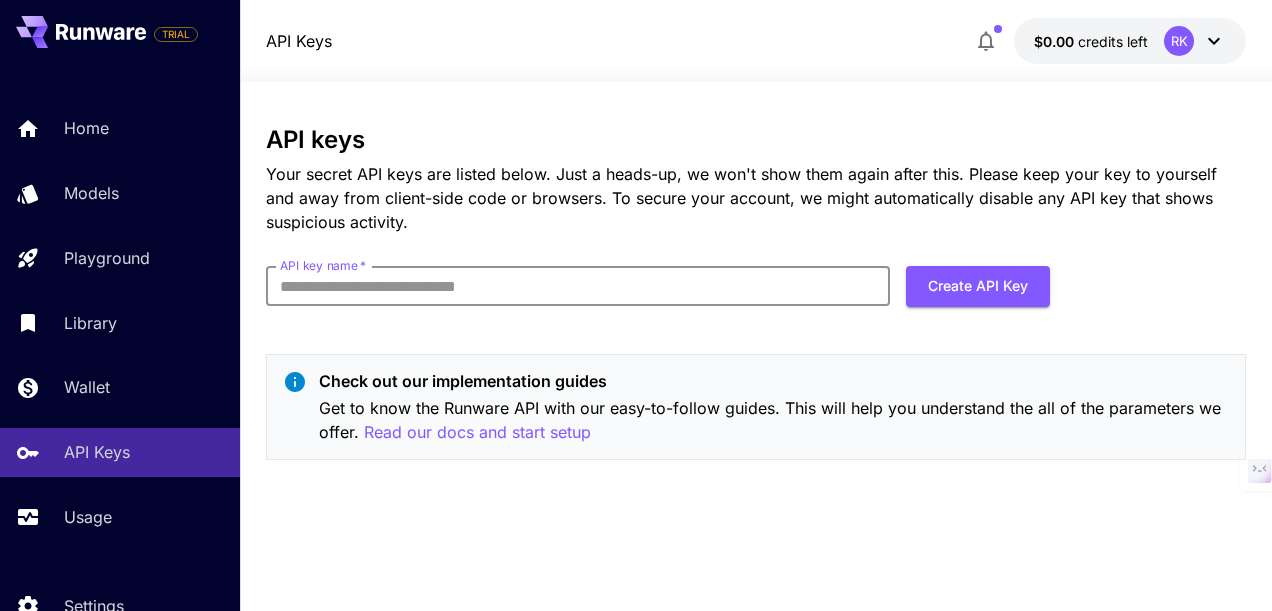 click on "API key name   *" at bounding box center [578, 286] 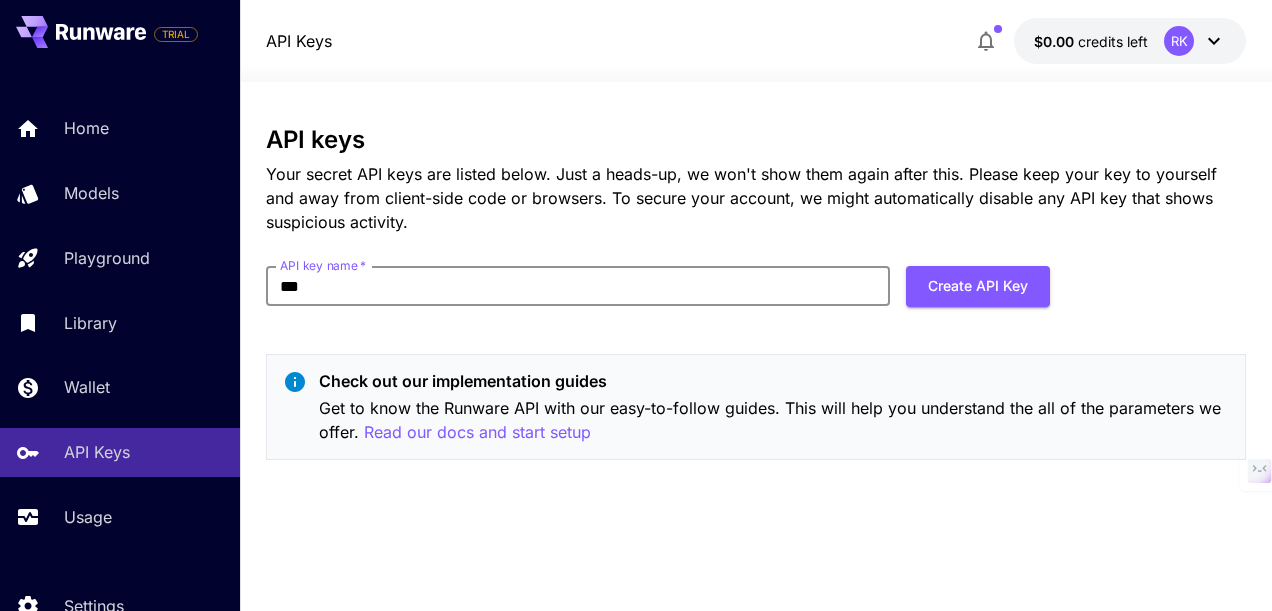 type on "********" 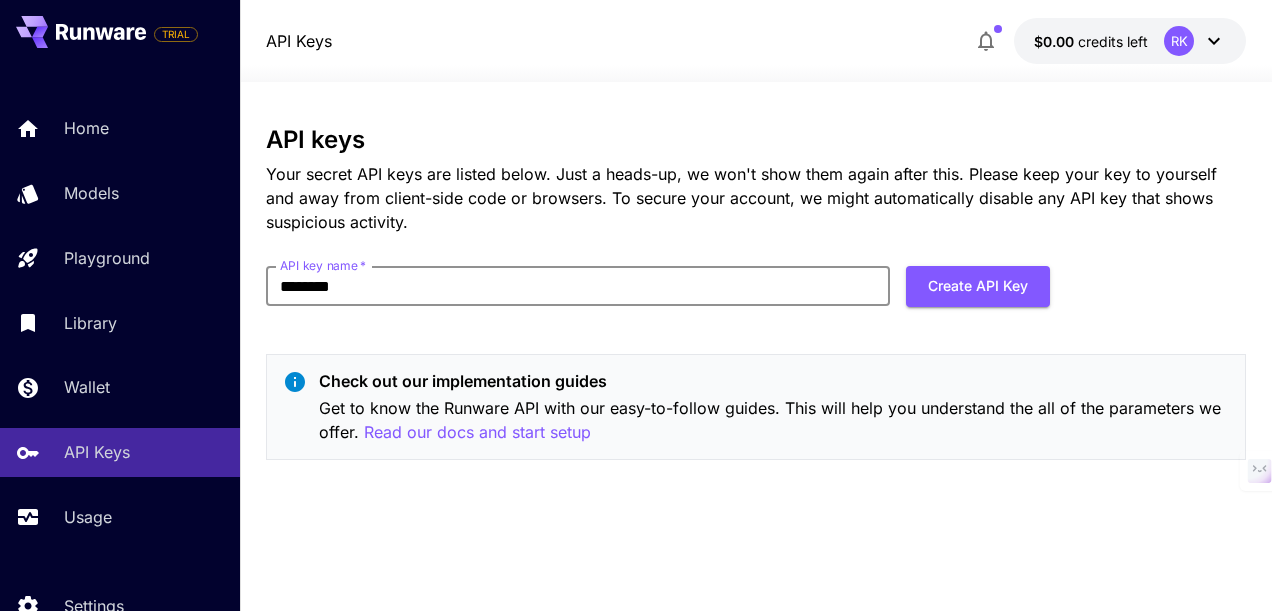 type 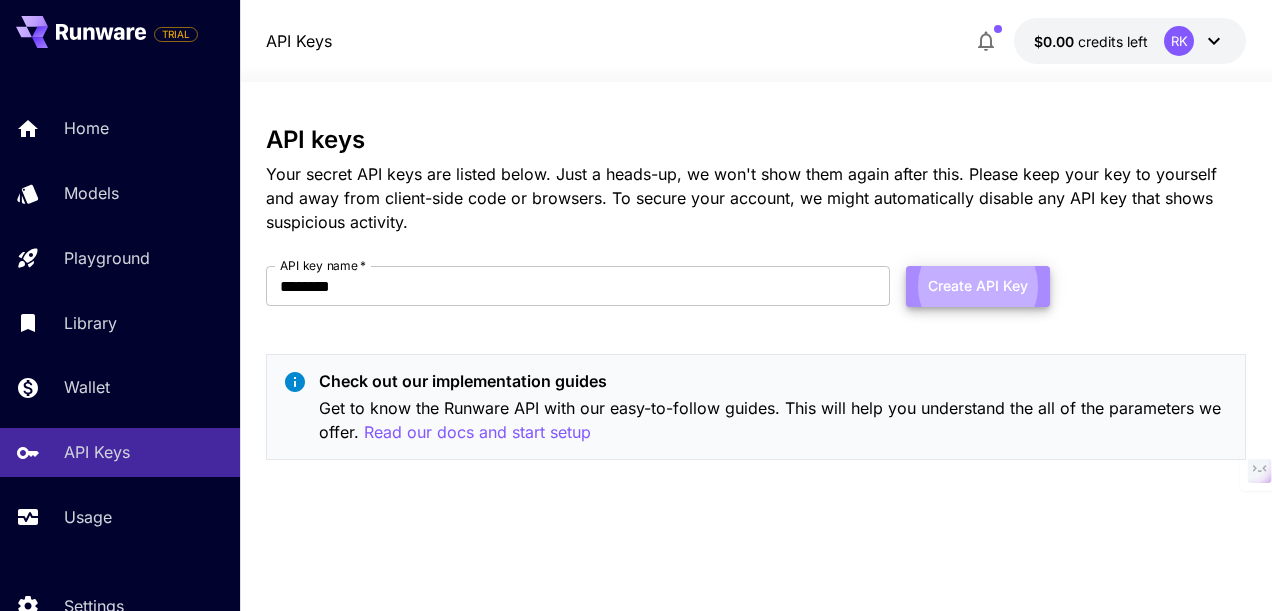 click on "Create API Key" at bounding box center [978, 286] 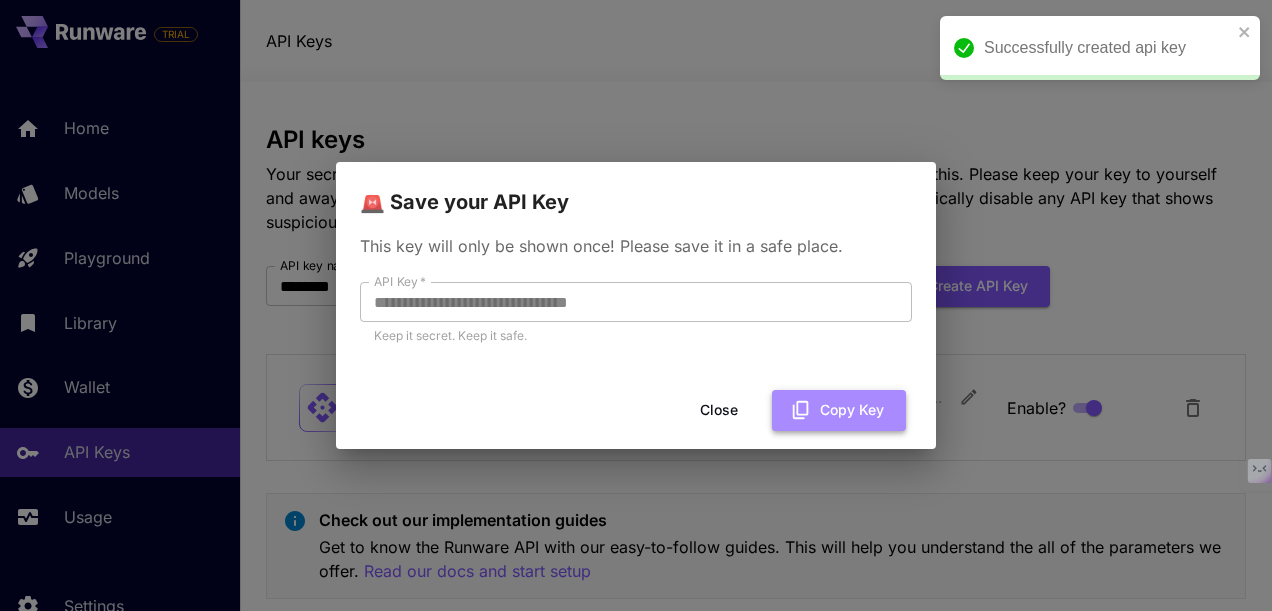 click on "Copy Key" at bounding box center (839, 410) 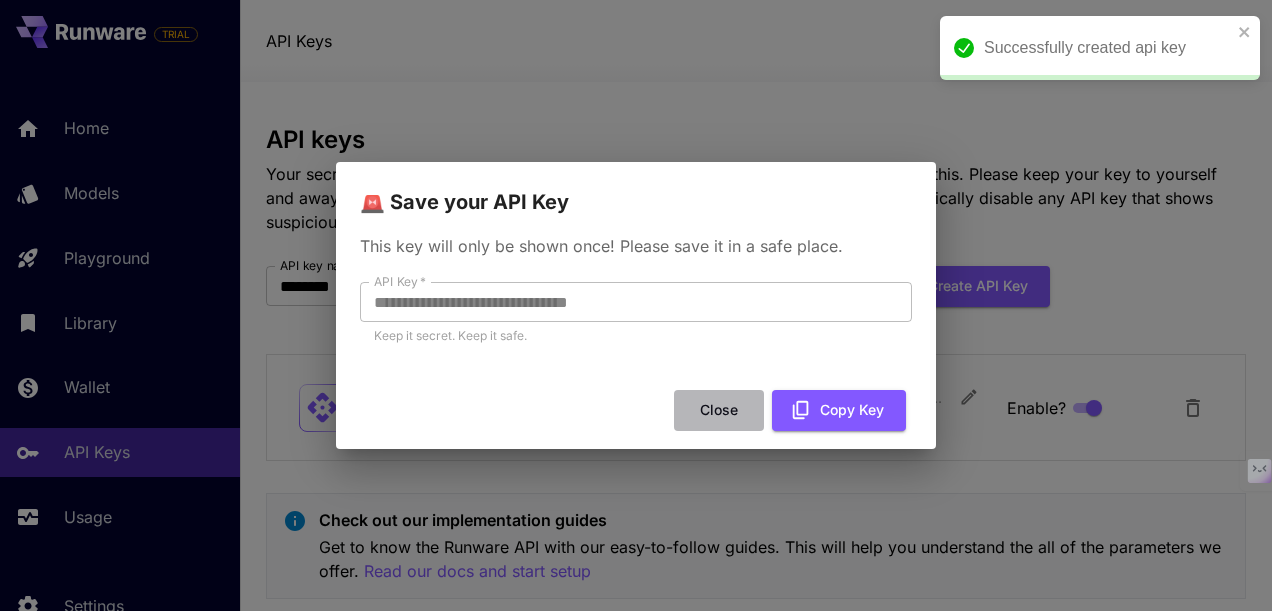 click on "Close" at bounding box center (719, 410) 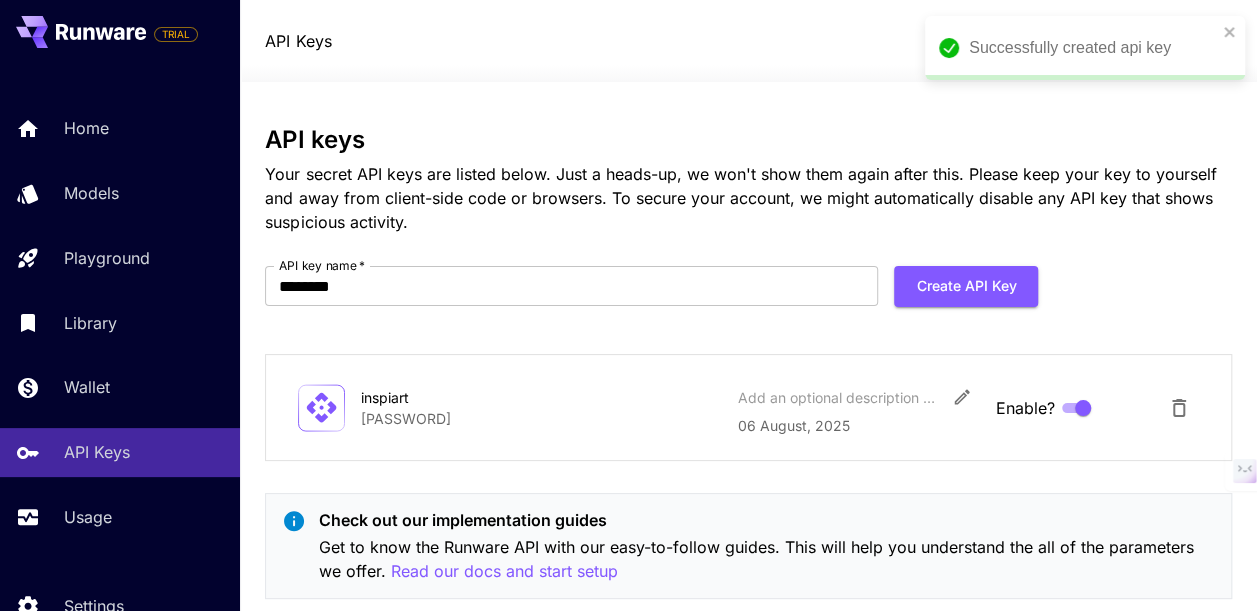 scroll, scrollTop: 46, scrollLeft: 0, axis: vertical 